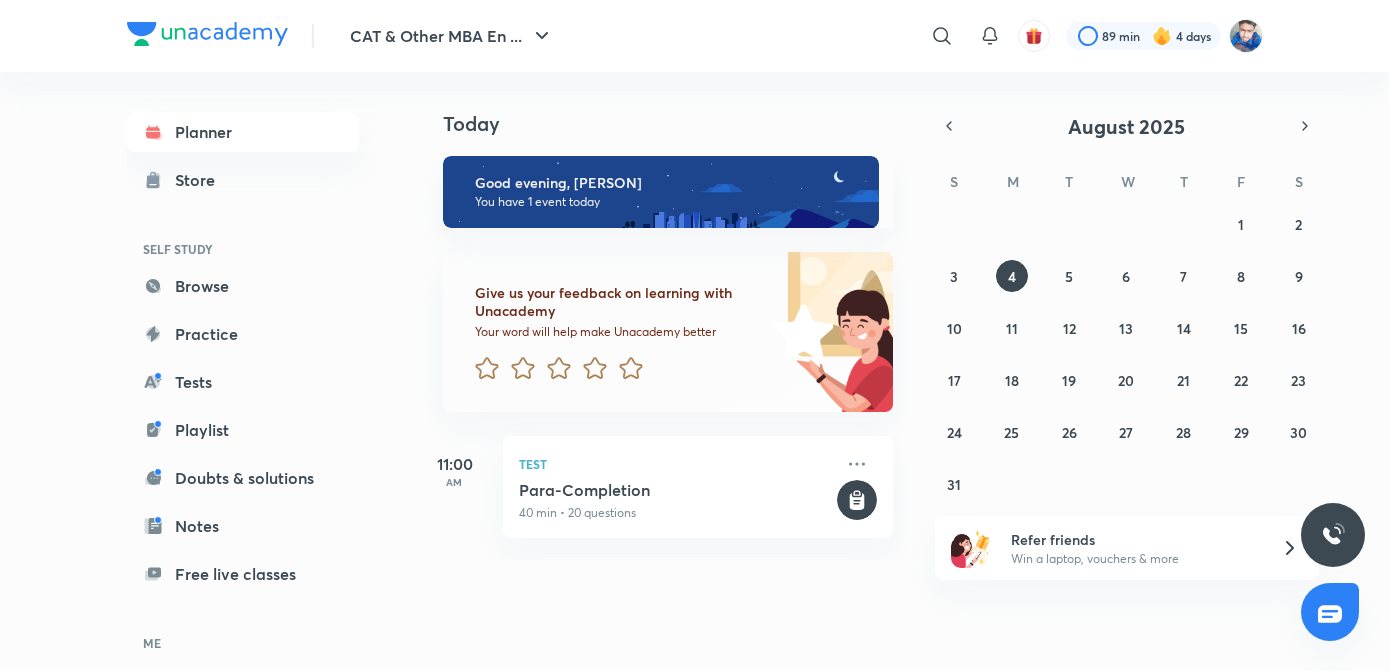 scroll, scrollTop: 0, scrollLeft: 0, axis: both 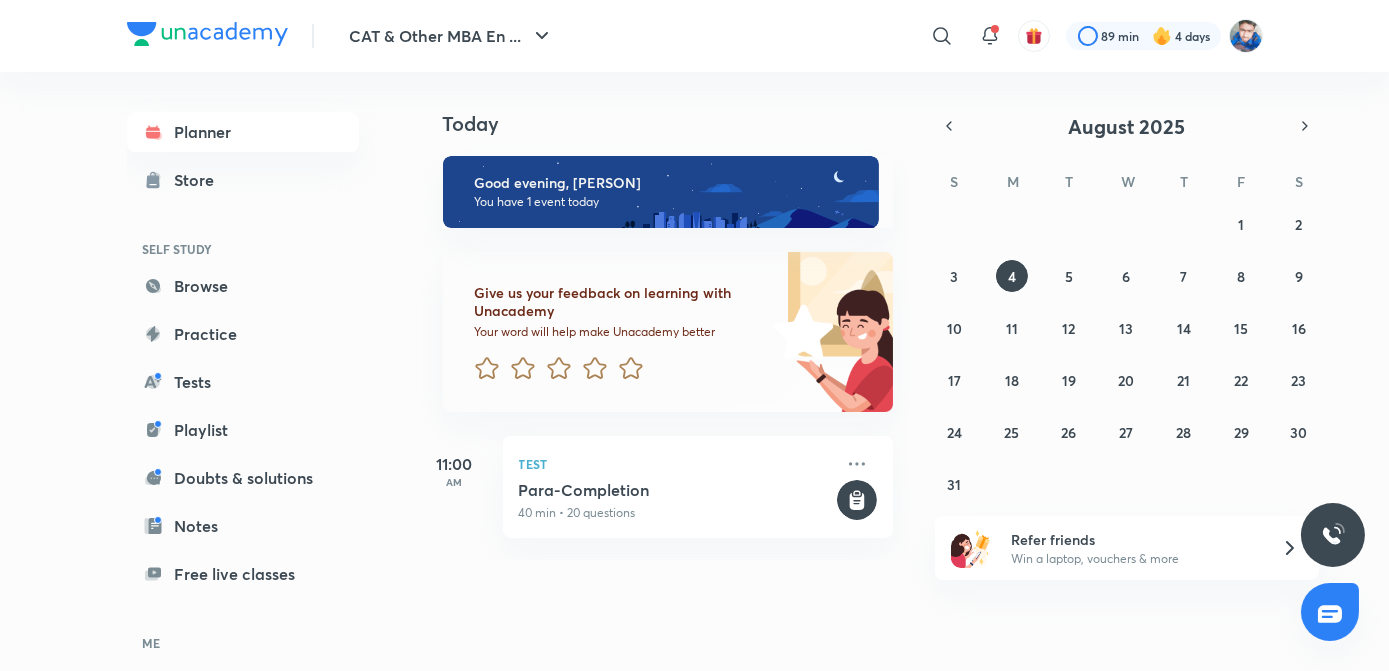 click 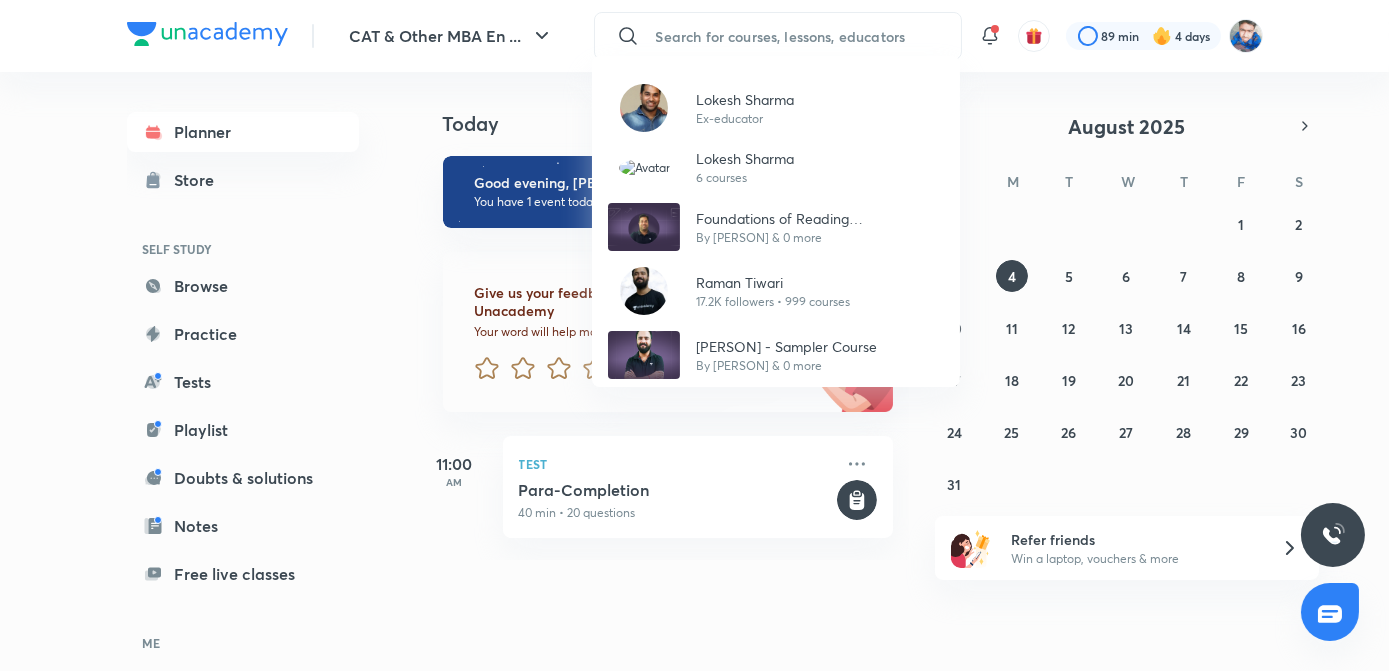 click on "[PERSON] 17.2K followers • 999 courses" at bounding box center (776, 291) 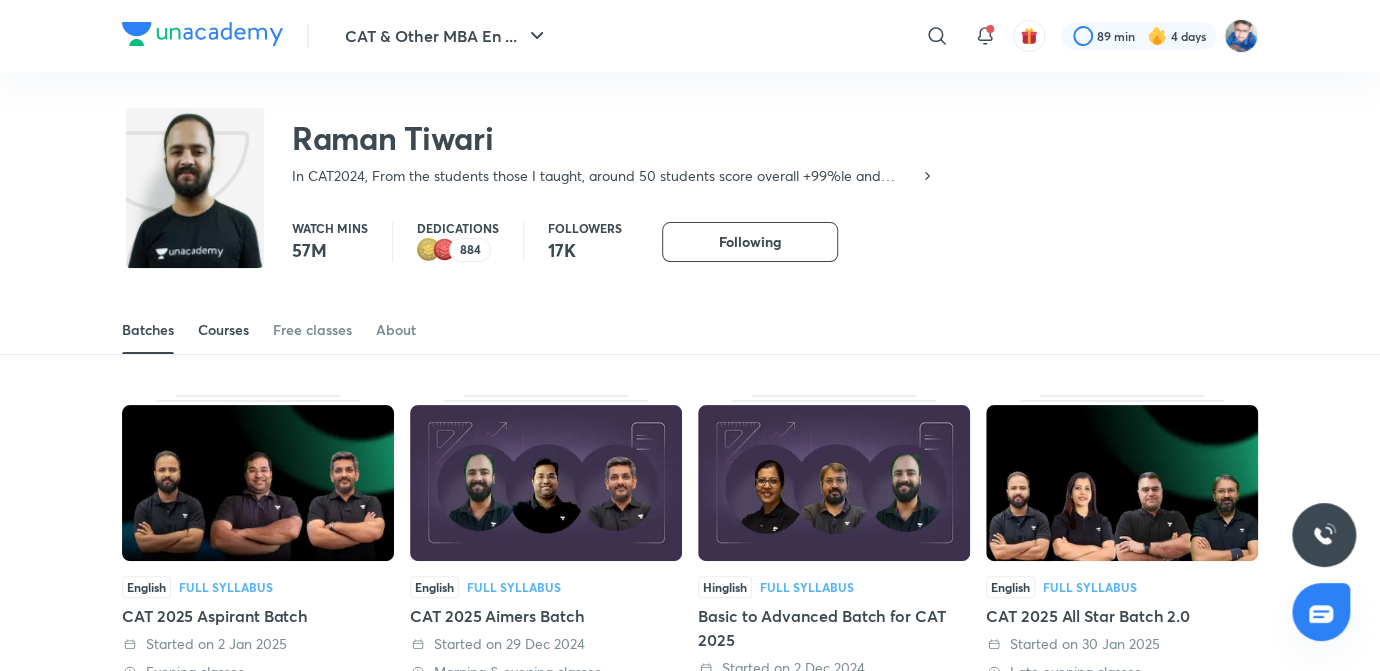 click on "Courses" at bounding box center (223, 330) 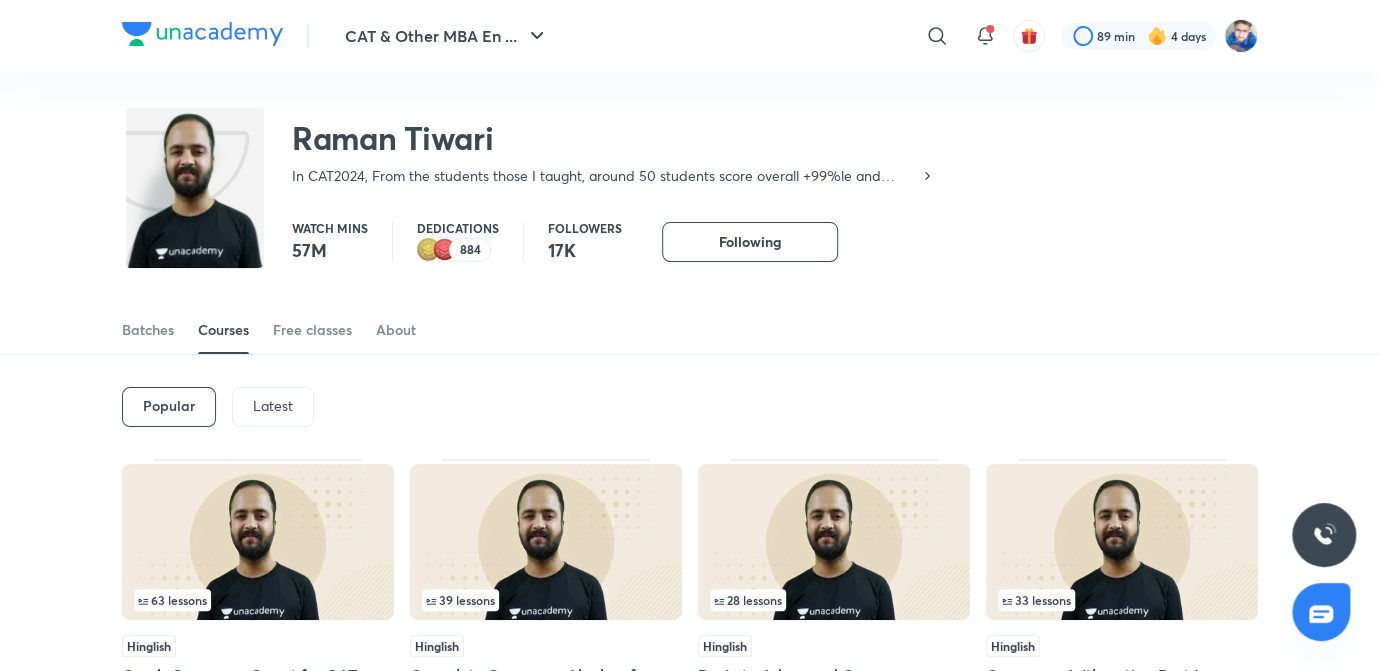 click on "Popular Latest" at bounding box center (690, 407) 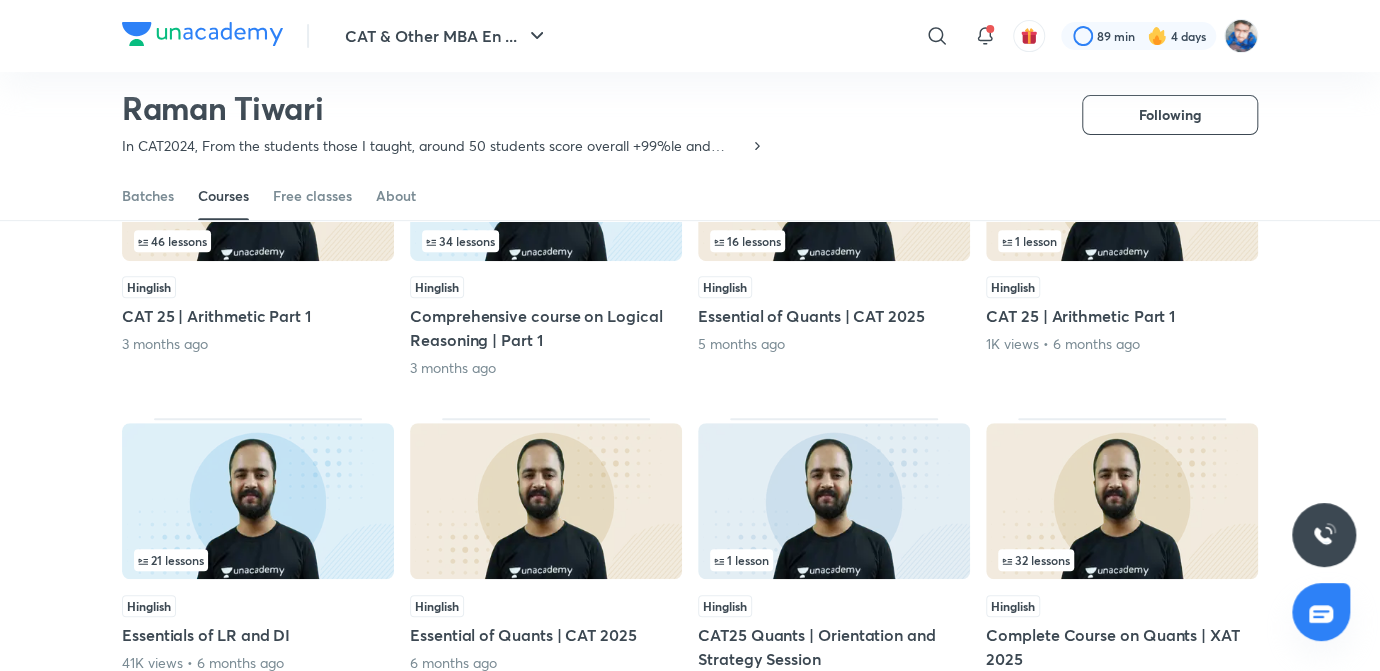 scroll, scrollTop: 178, scrollLeft: 0, axis: vertical 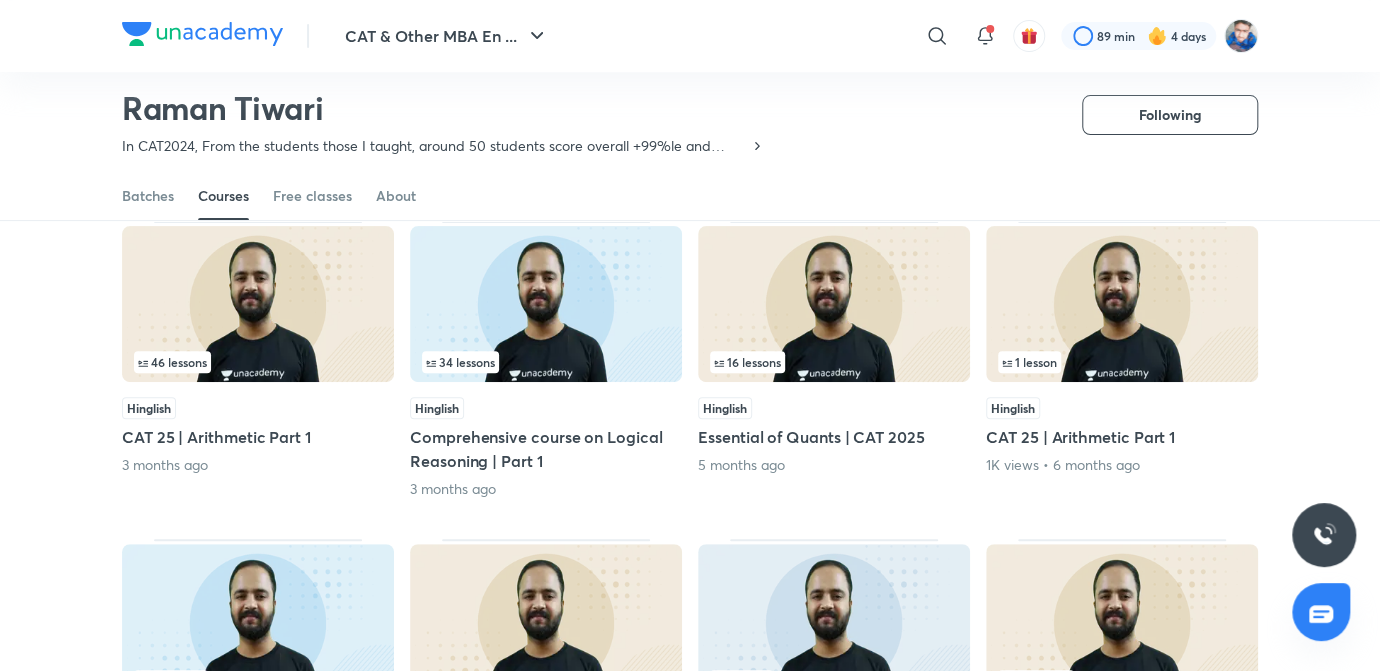 click on "34   lessons Hinglish Comprehensive course on Logical Reasoning | Part 1 3 months ago" at bounding box center (546, 360) 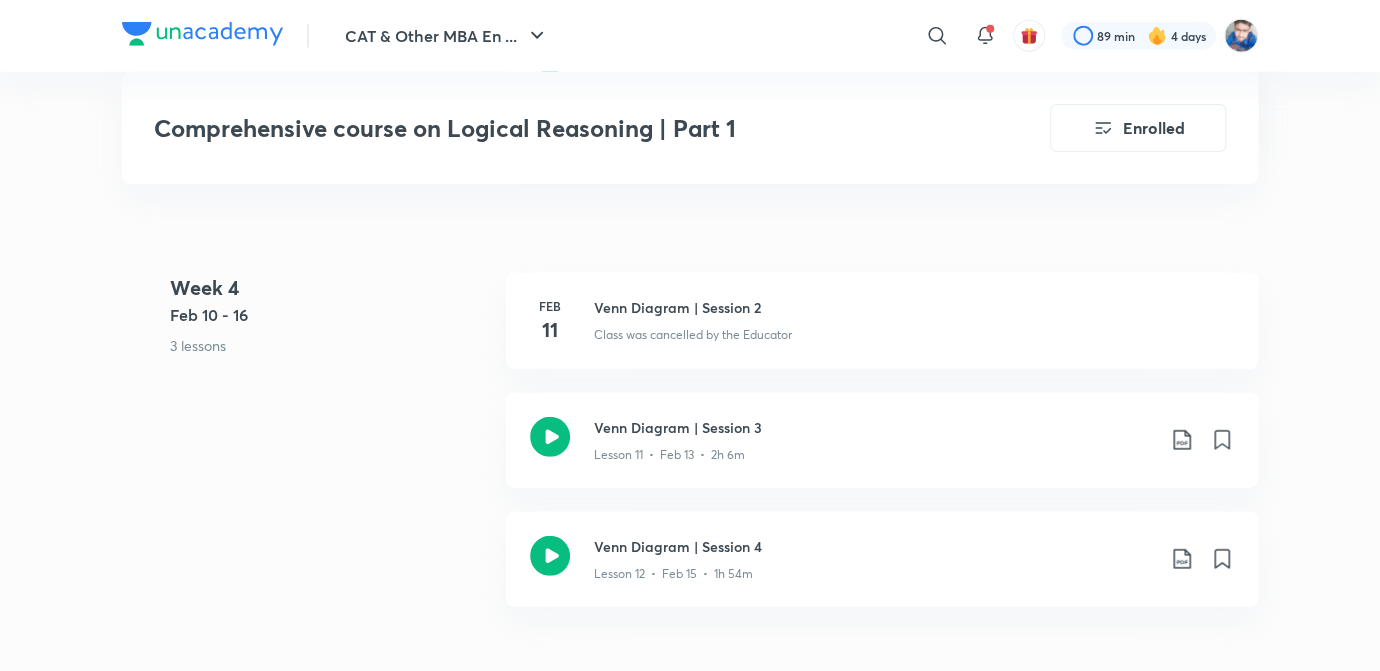scroll, scrollTop: 3272, scrollLeft: 0, axis: vertical 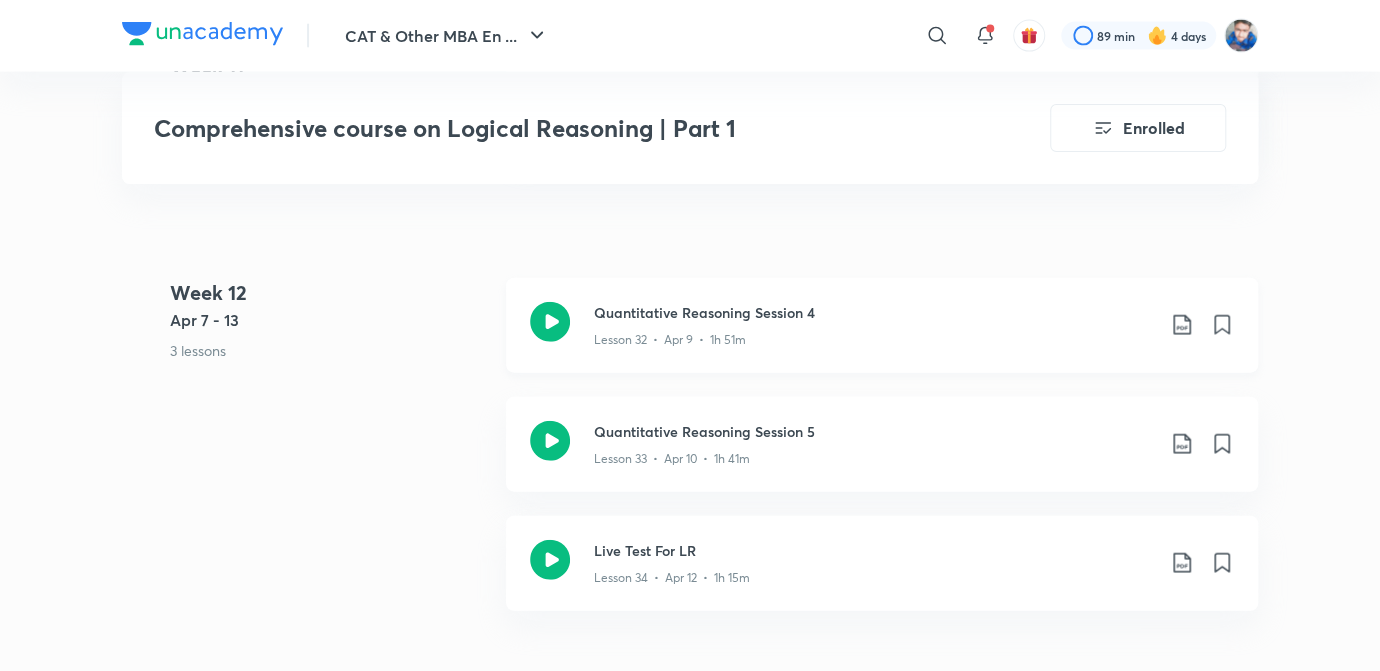 drag, startPoint x: 600, startPoint y: 310, endPoint x: 599, endPoint y: 332, distance: 22.022715 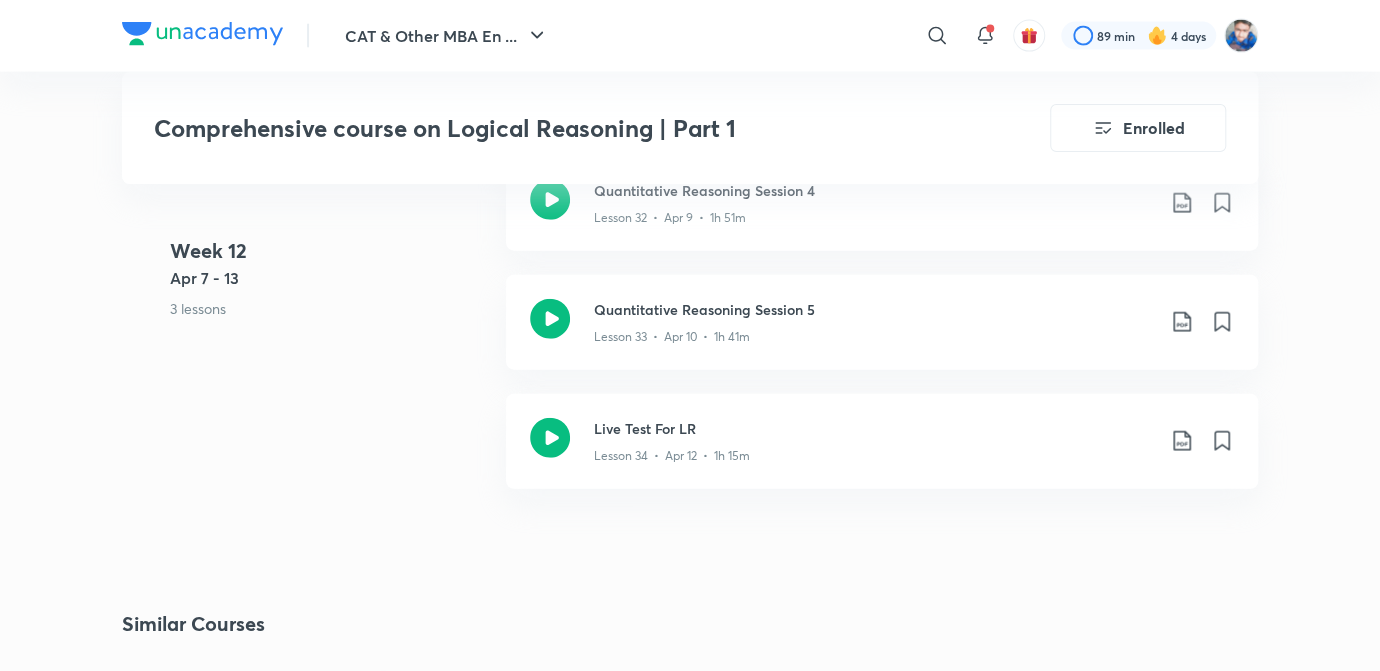 scroll, scrollTop: 6042, scrollLeft: 0, axis: vertical 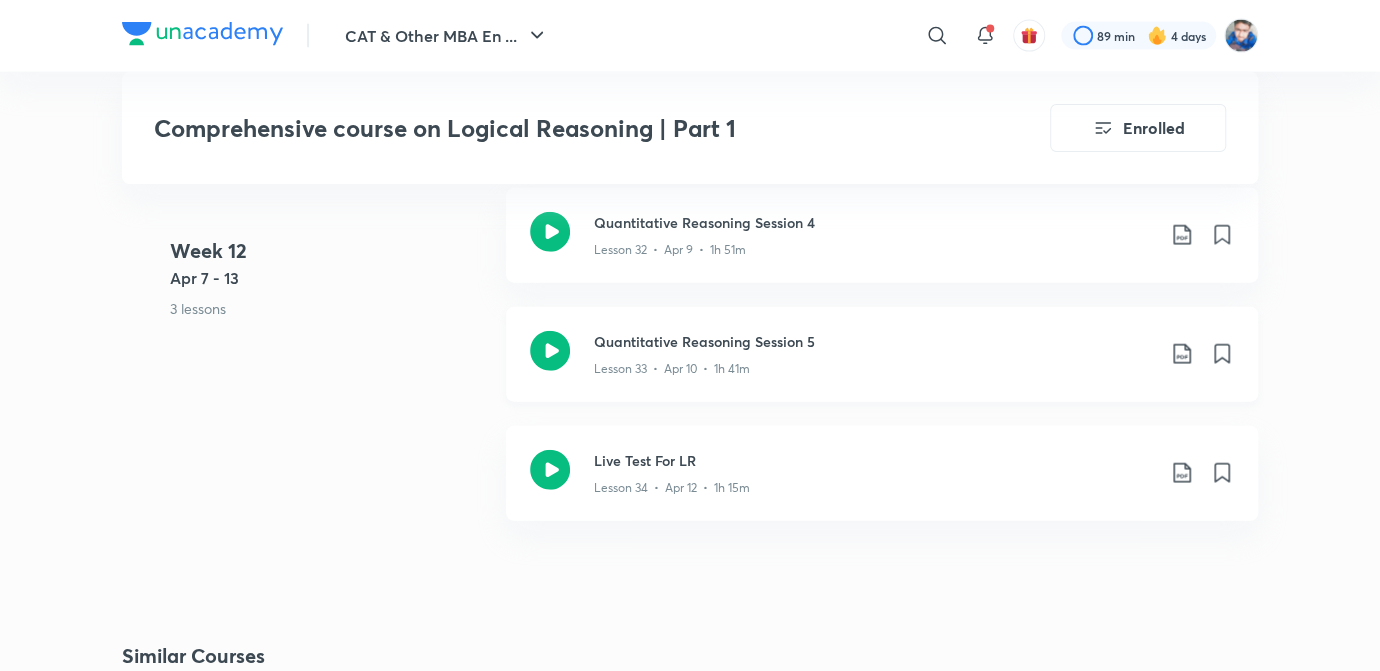 click 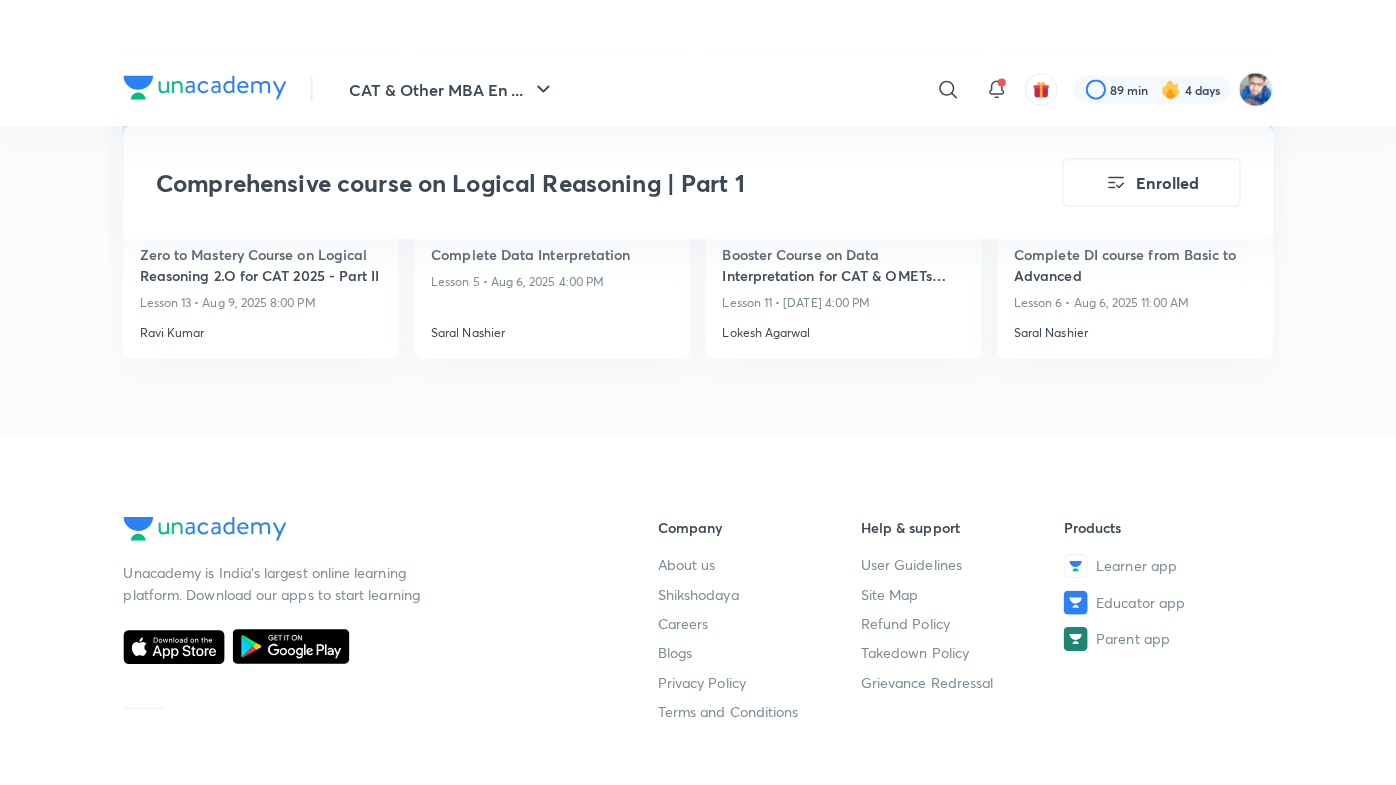 scroll, scrollTop: 6770, scrollLeft: 0, axis: vertical 